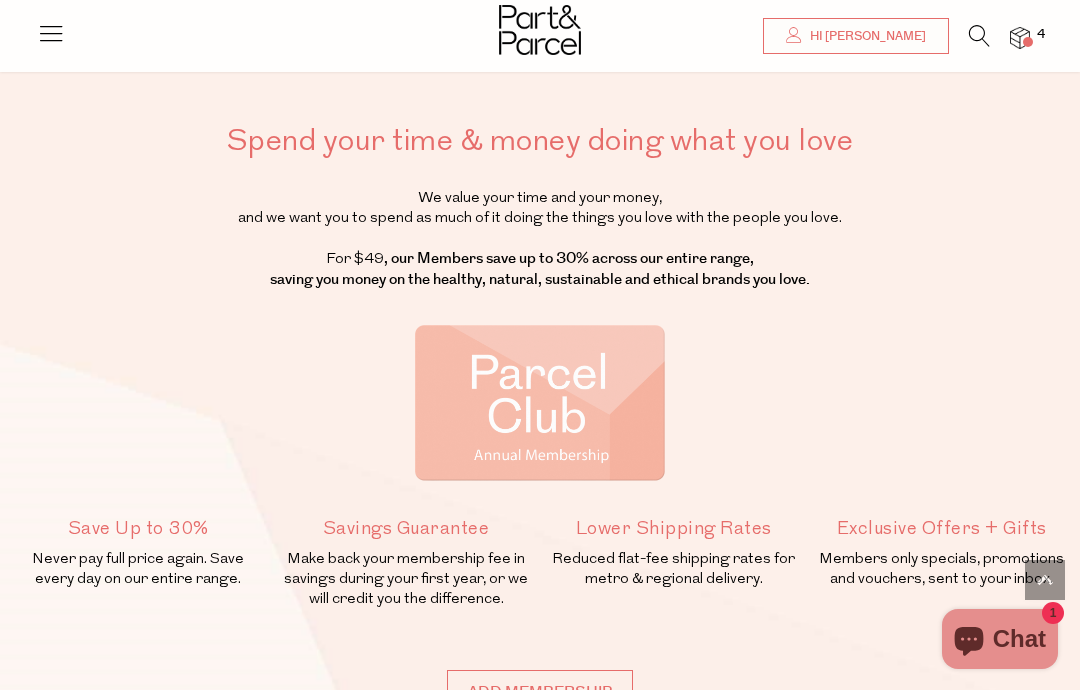 scroll, scrollTop: 1722, scrollLeft: 0, axis: vertical 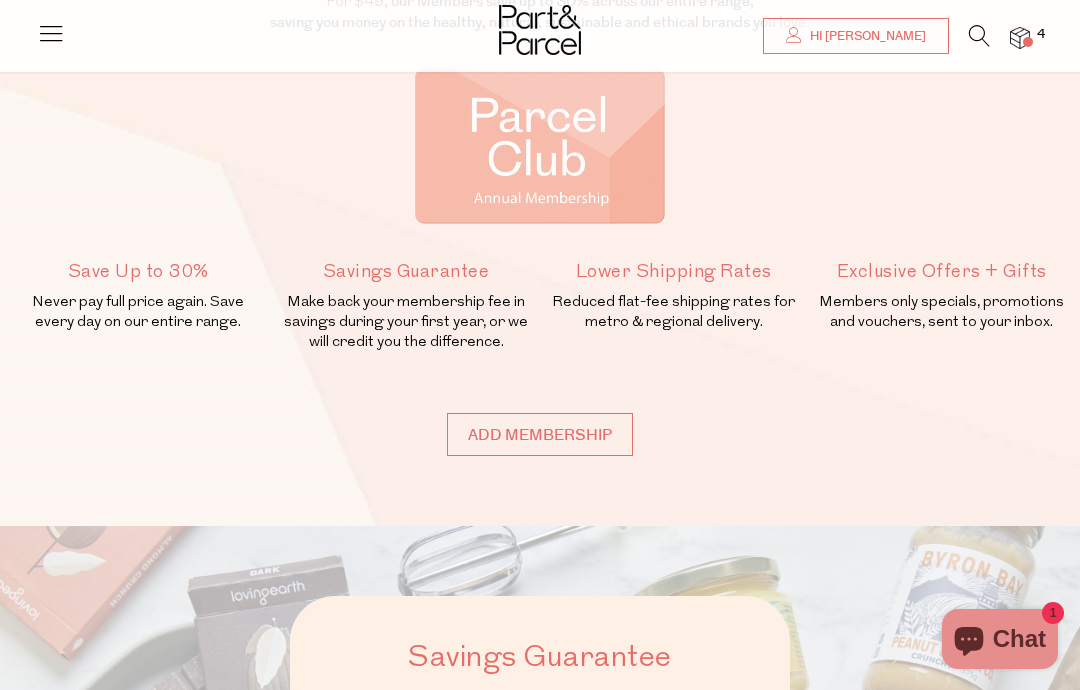 click at bounding box center (979, 36) 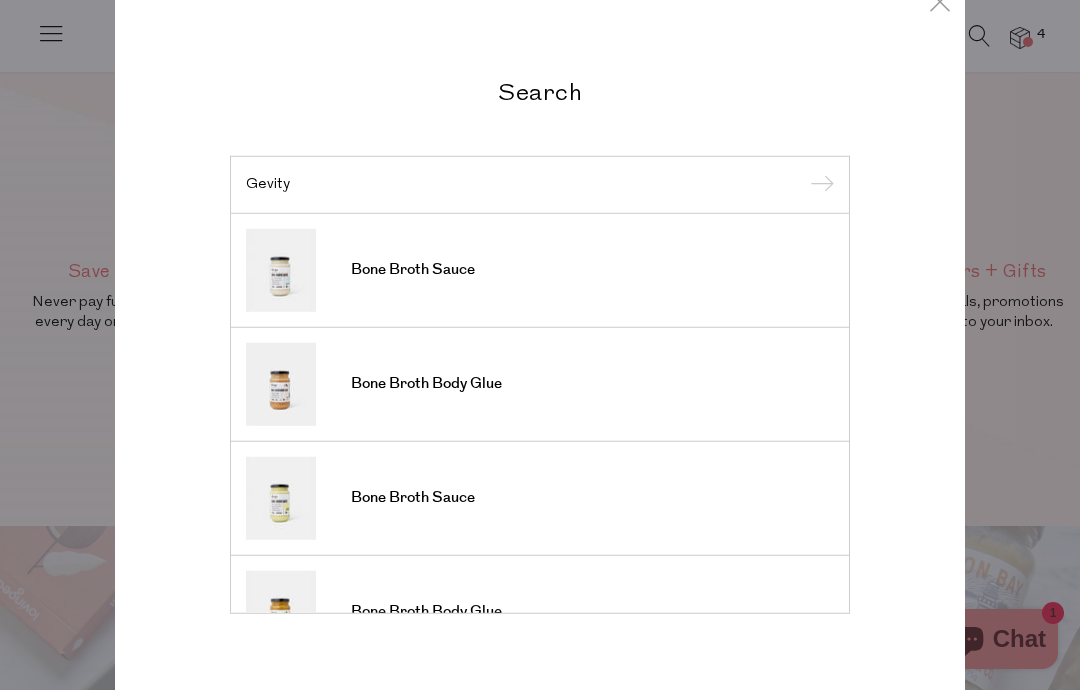 type on "Gevity" 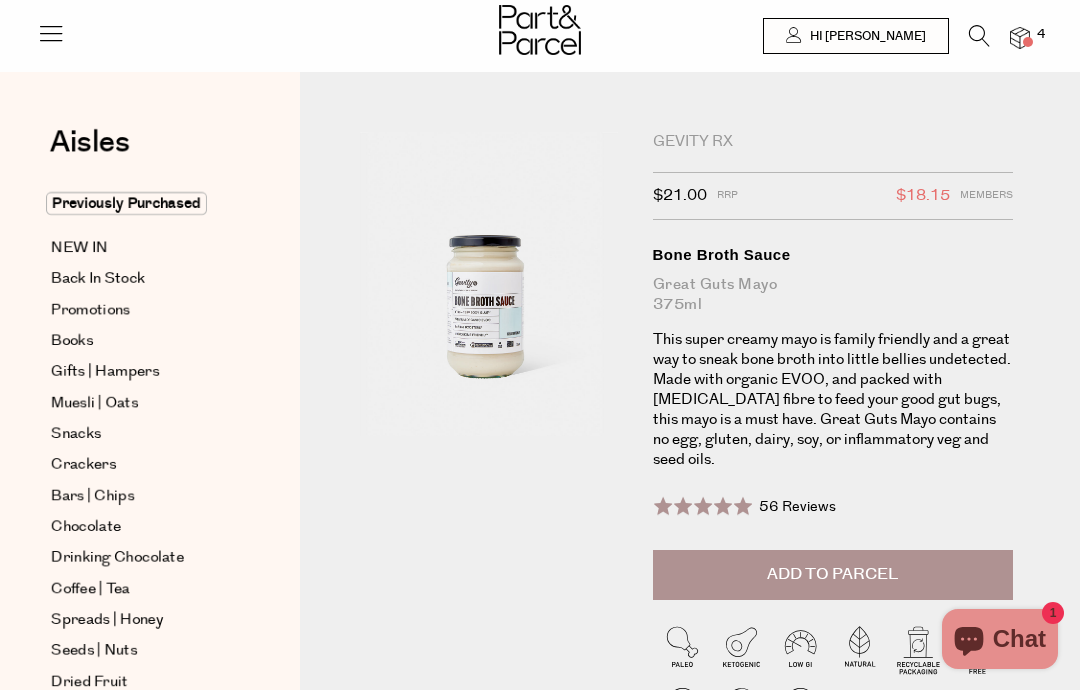 scroll, scrollTop: 0, scrollLeft: 0, axis: both 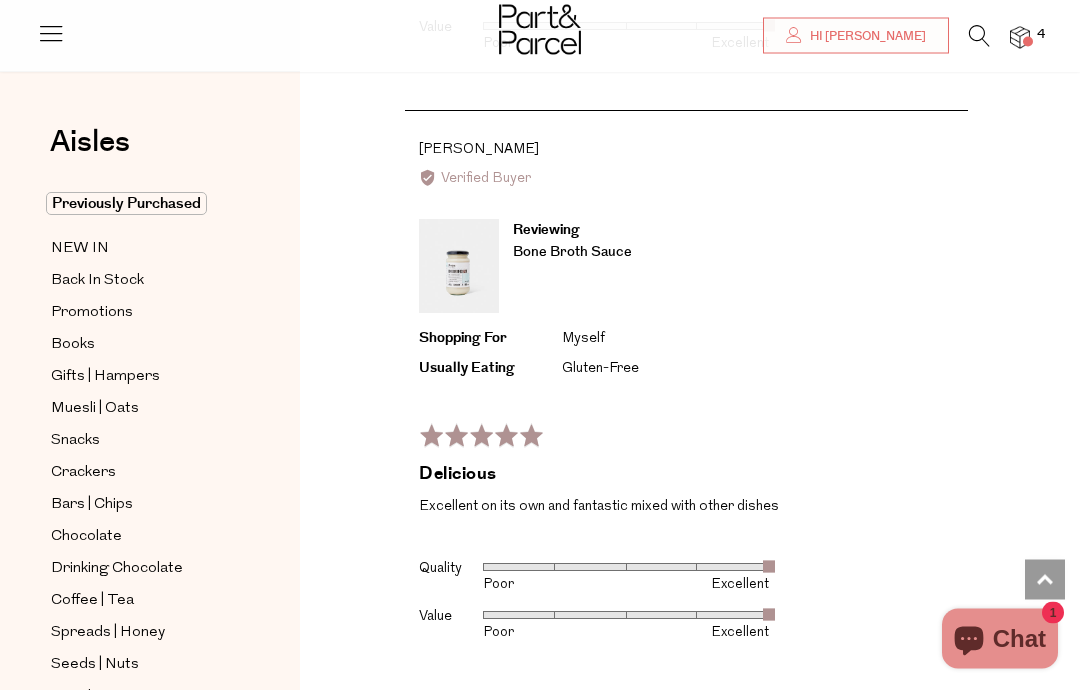 click on "Bars | Chips" at bounding box center (92, 505) 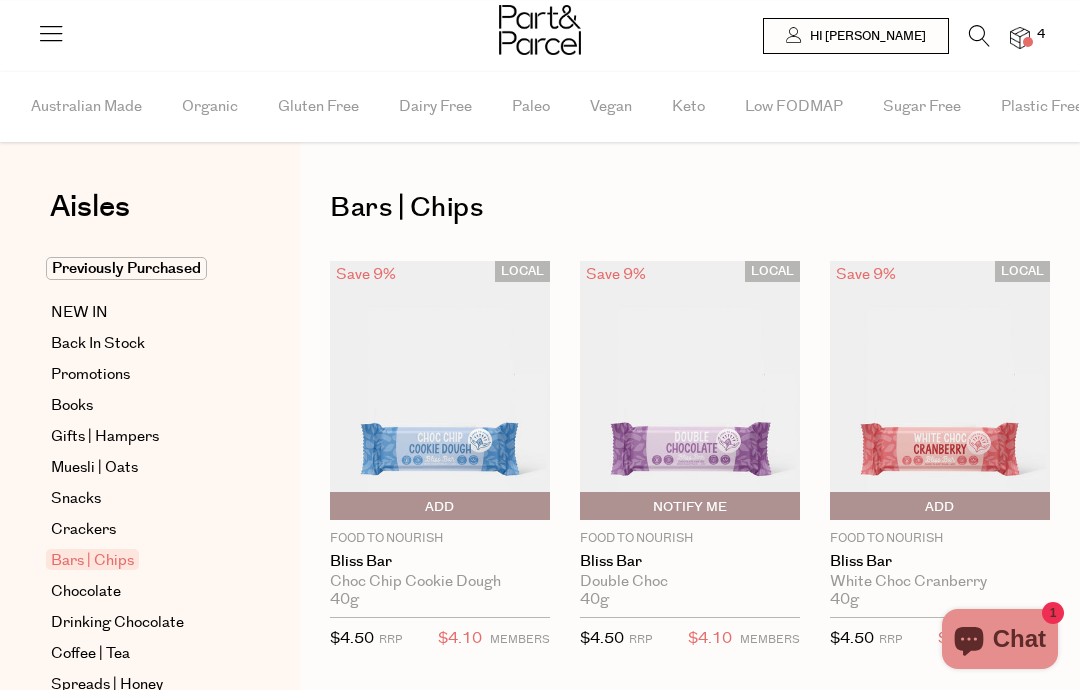 scroll, scrollTop: 0, scrollLeft: 0, axis: both 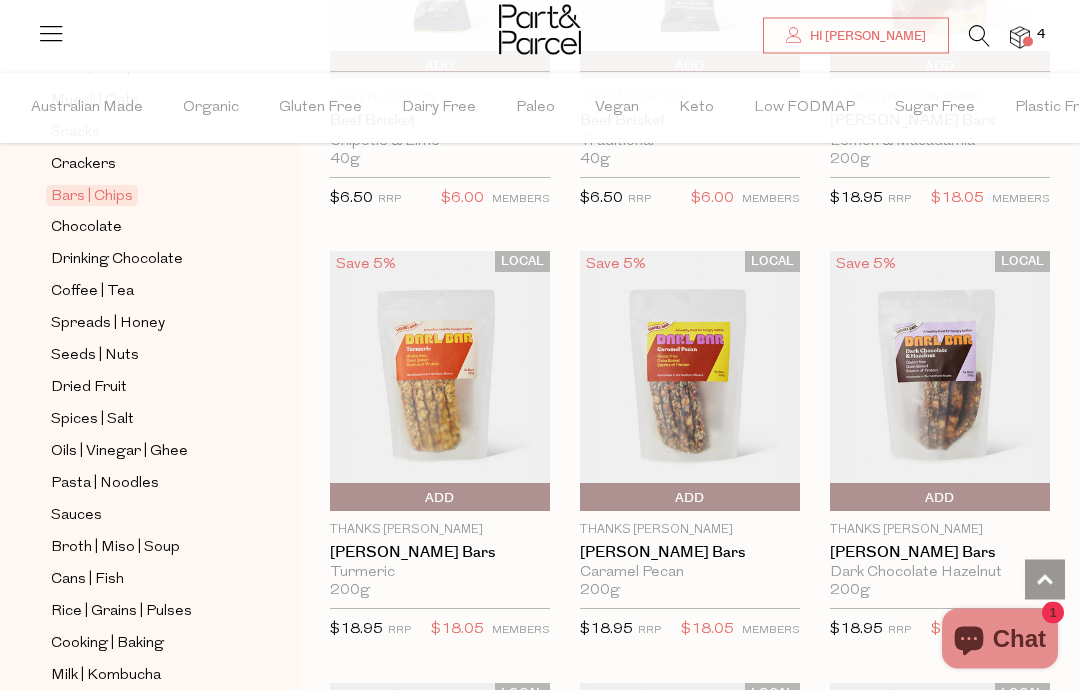 click on "Drinking Chocolate" at bounding box center (117, 260) 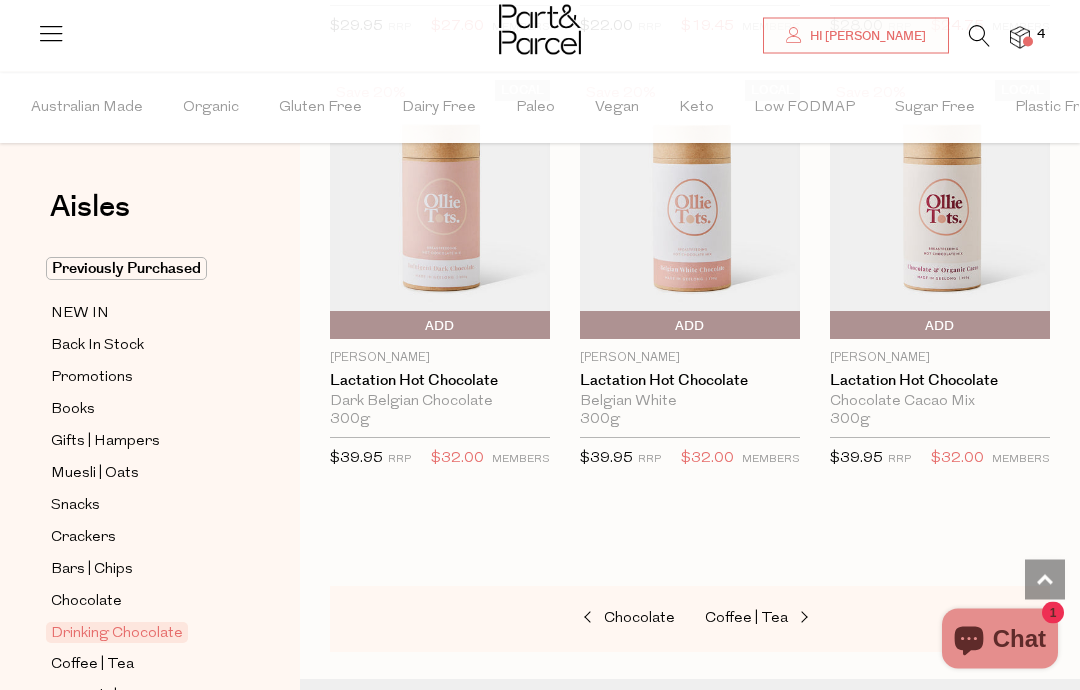 scroll, scrollTop: 2340, scrollLeft: 0, axis: vertical 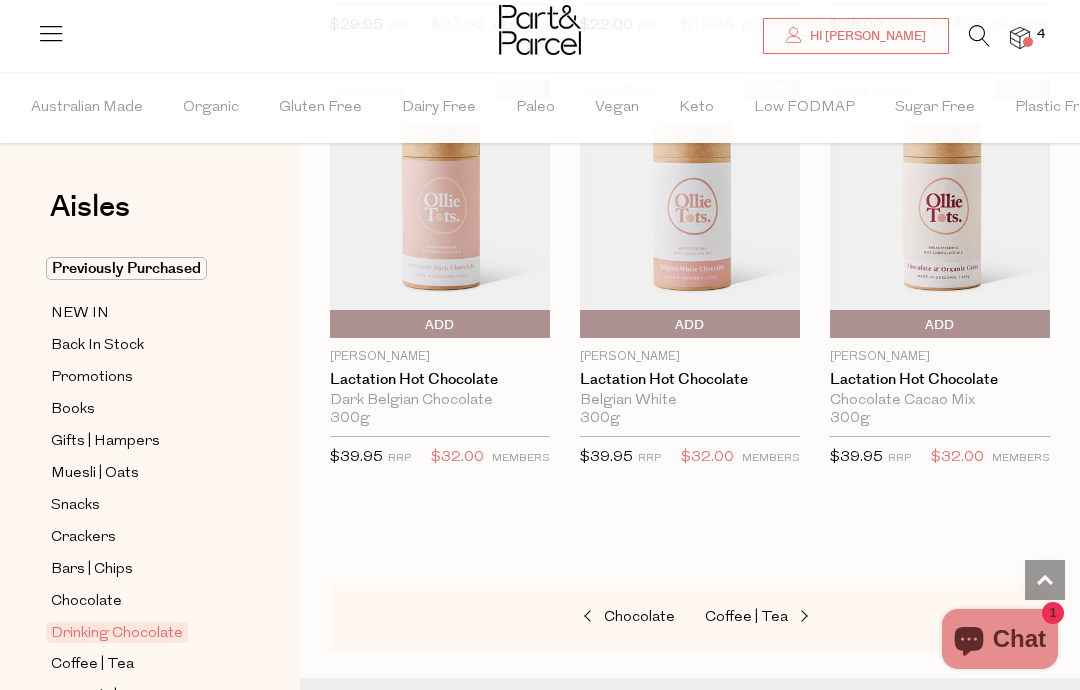 click on "Coffee | Tea" at bounding box center [746, 617] 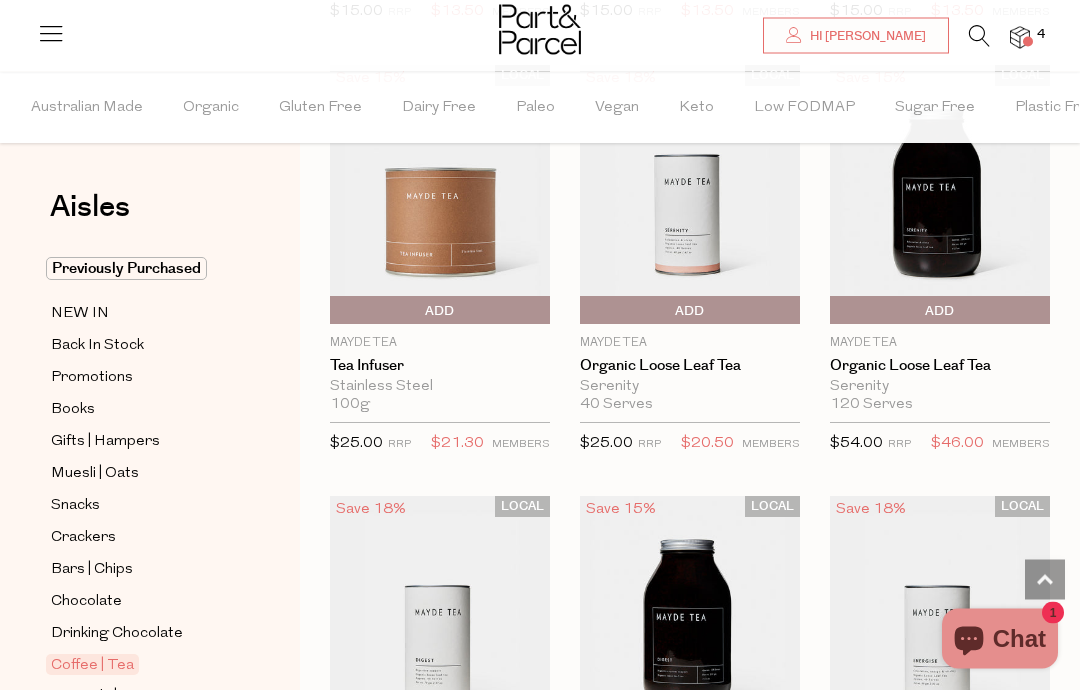 scroll, scrollTop: 5232, scrollLeft: 0, axis: vertical 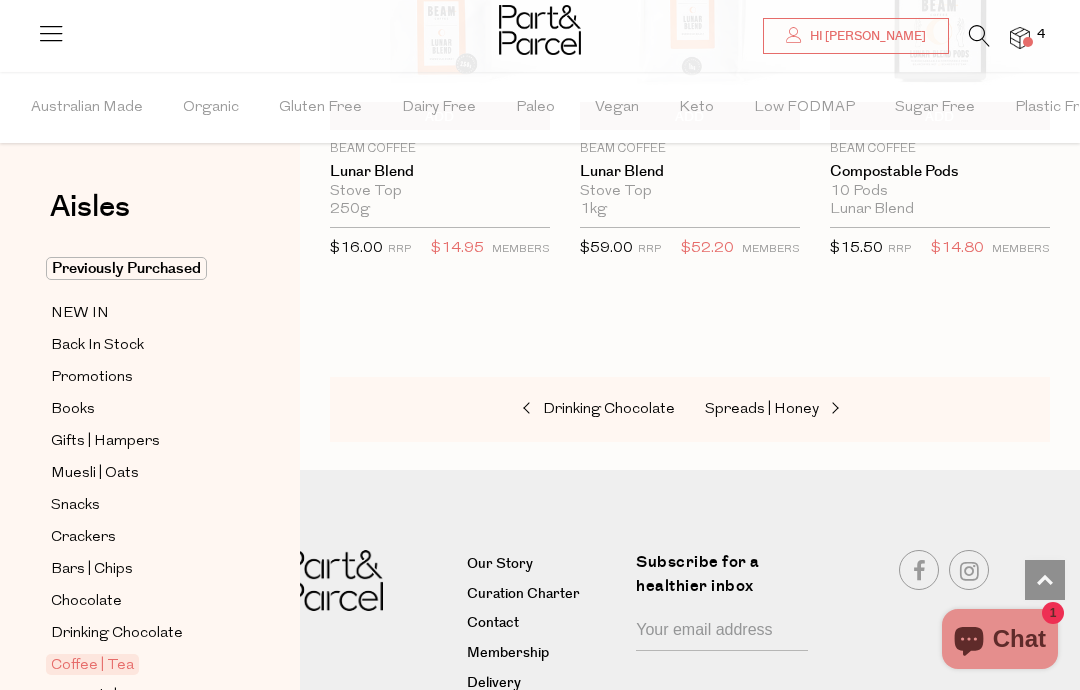 click on "Chocolate" at bounding box center (86, 602) 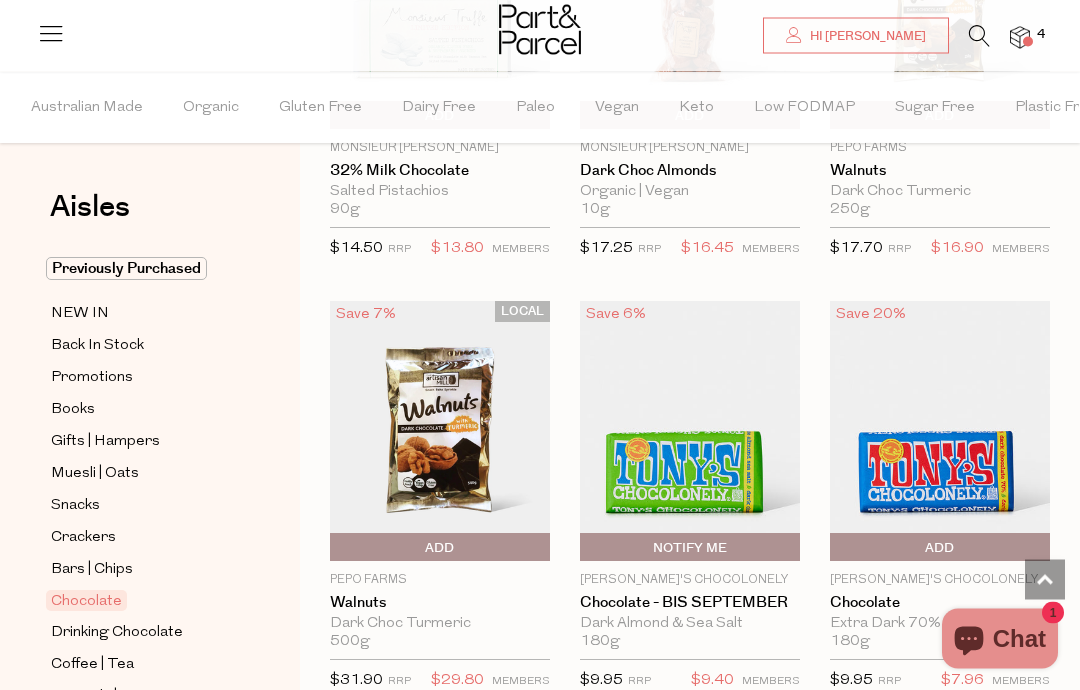 scroll, scrollTop: 5138, scrollLeft: 0, axis: vertical 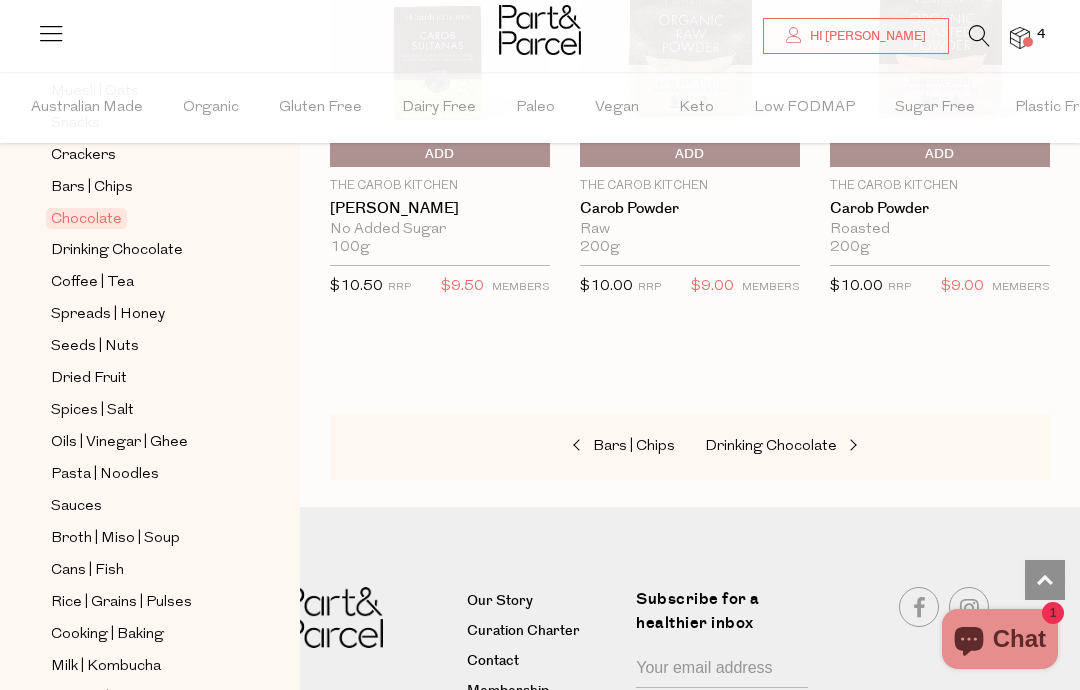 click on "Rice | Grains | Pulses" at bounding box center (121, 603) 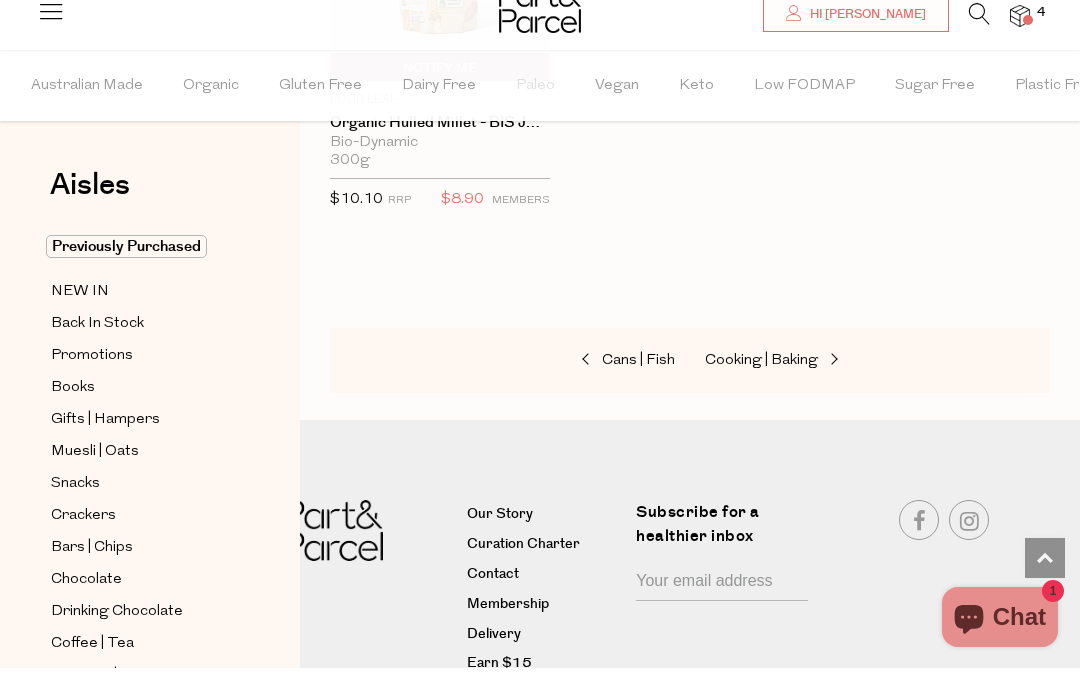 scroll, scrollTop: 6028, scrollLeft: 0, axis: vertical 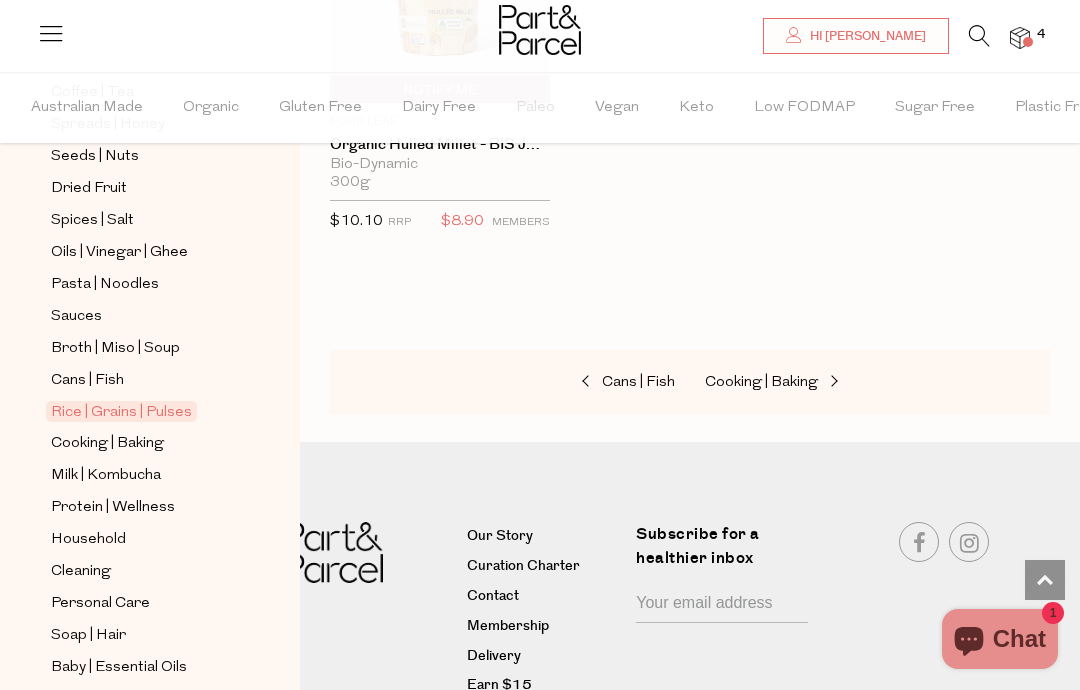 click on "Household" at bounding box center (88, 540) 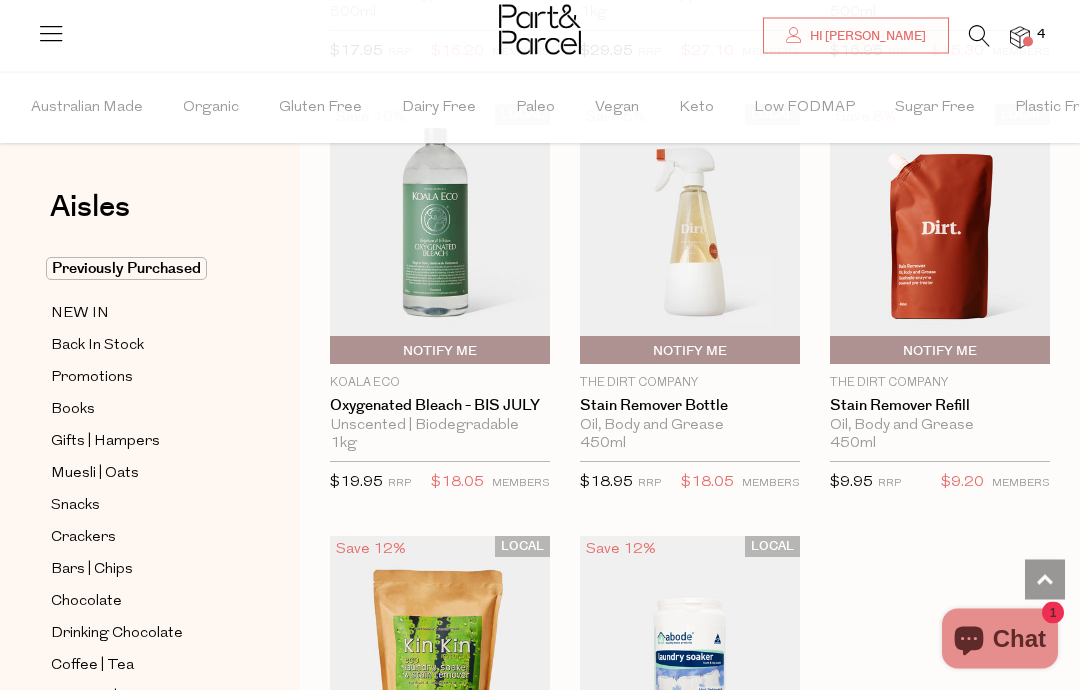 scroll, scrollTop: 6630, scrollLeft: 0, axis: vertical 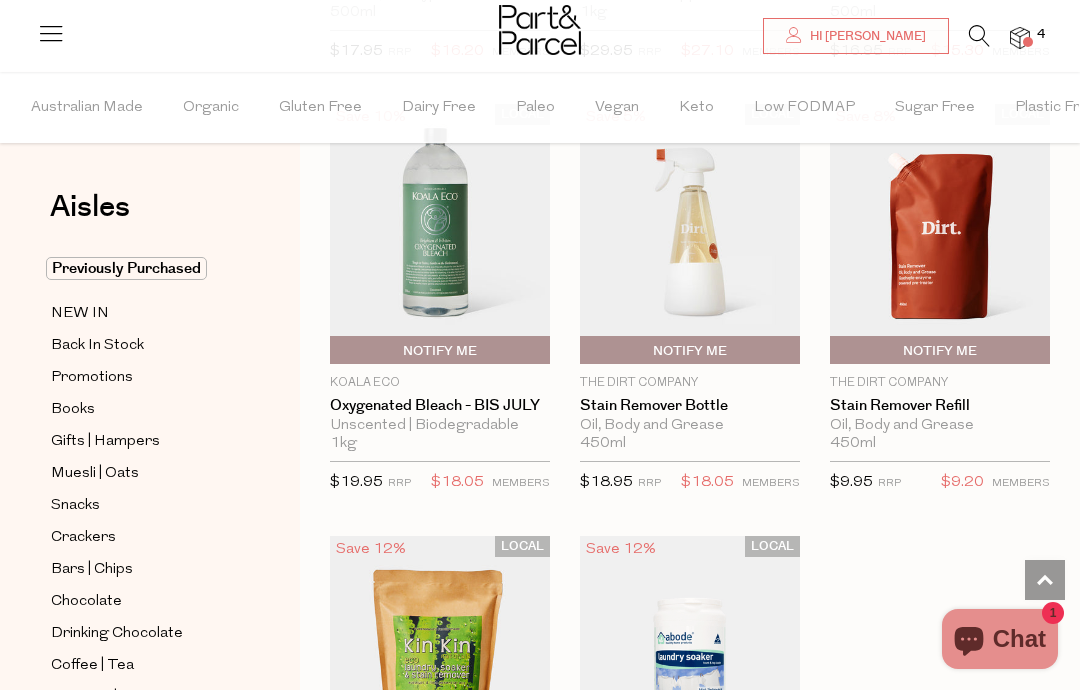 click on "Stain Remover Refill" at bounding box center [940, 406] 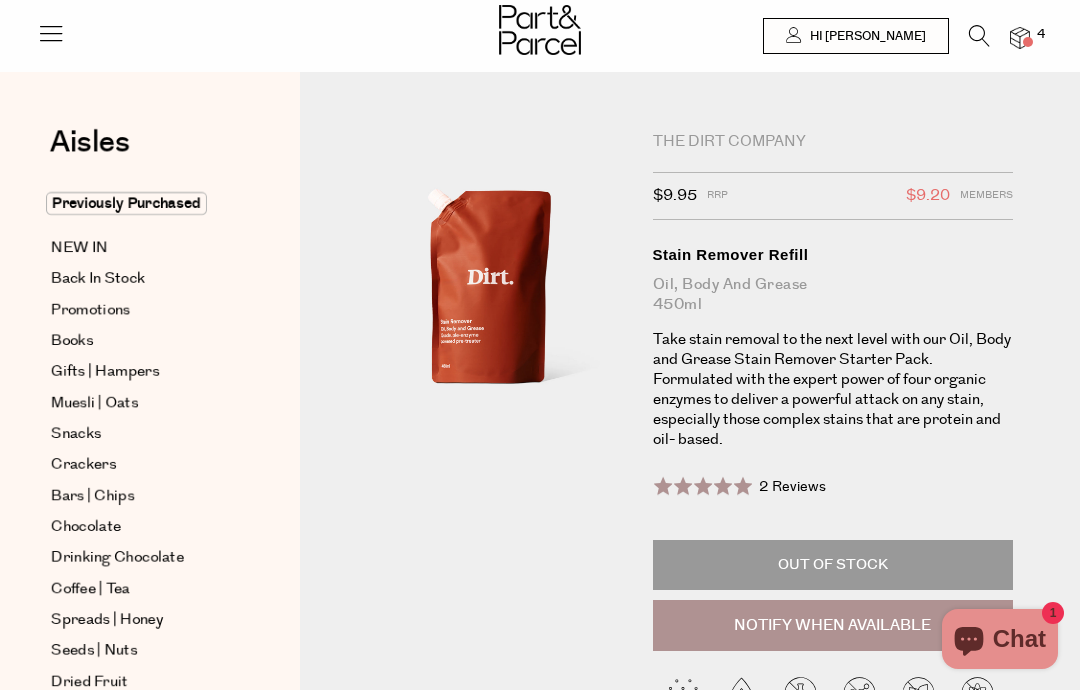 scroll, scrollTop: 0, scrollLeft: 0, axis: both 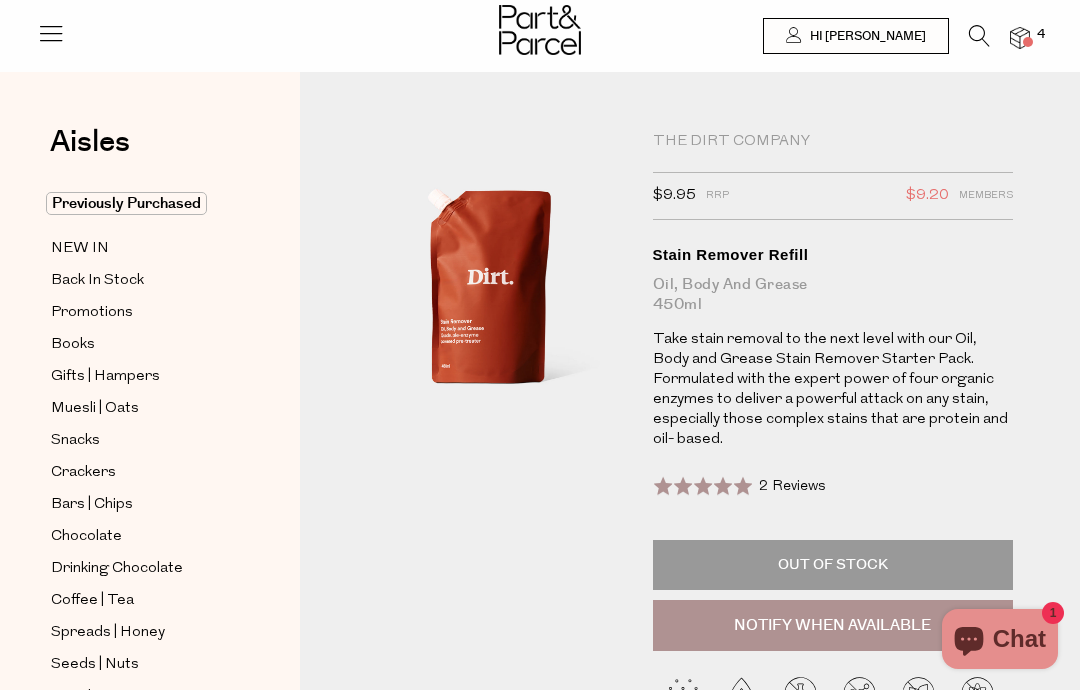 click on "Rated 5.0 out of 5
2 Reviews
Based on 2 reviews
Click to go to reviews" at bounding box center (833, 497) 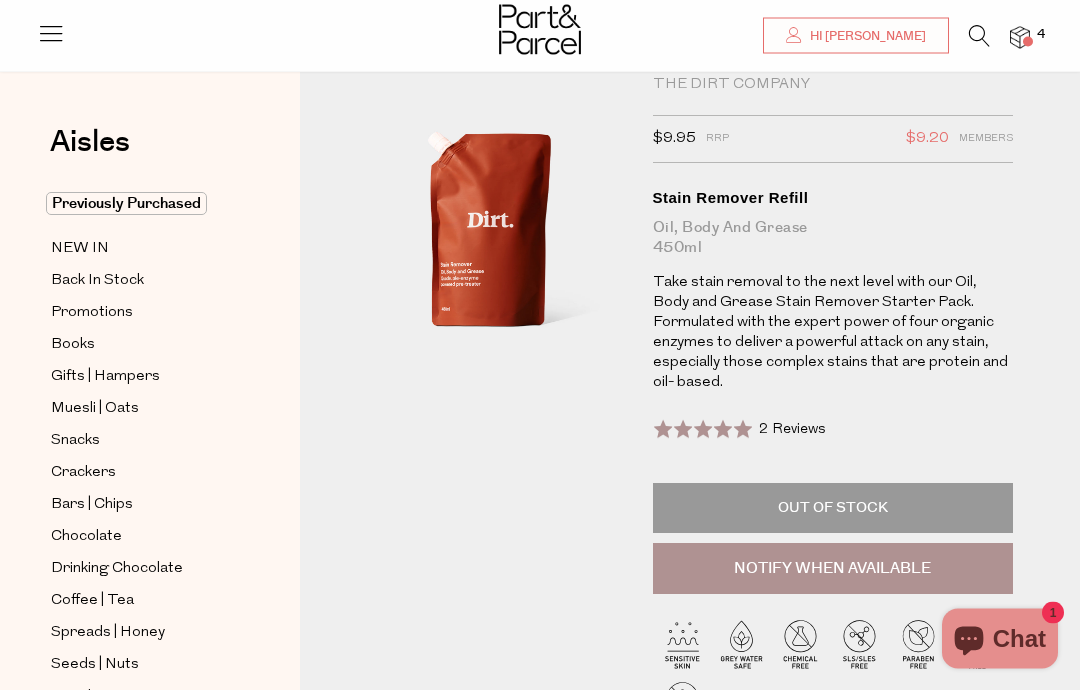 scroll, scrollTop: 0, scrollLeft: 0, axis: both 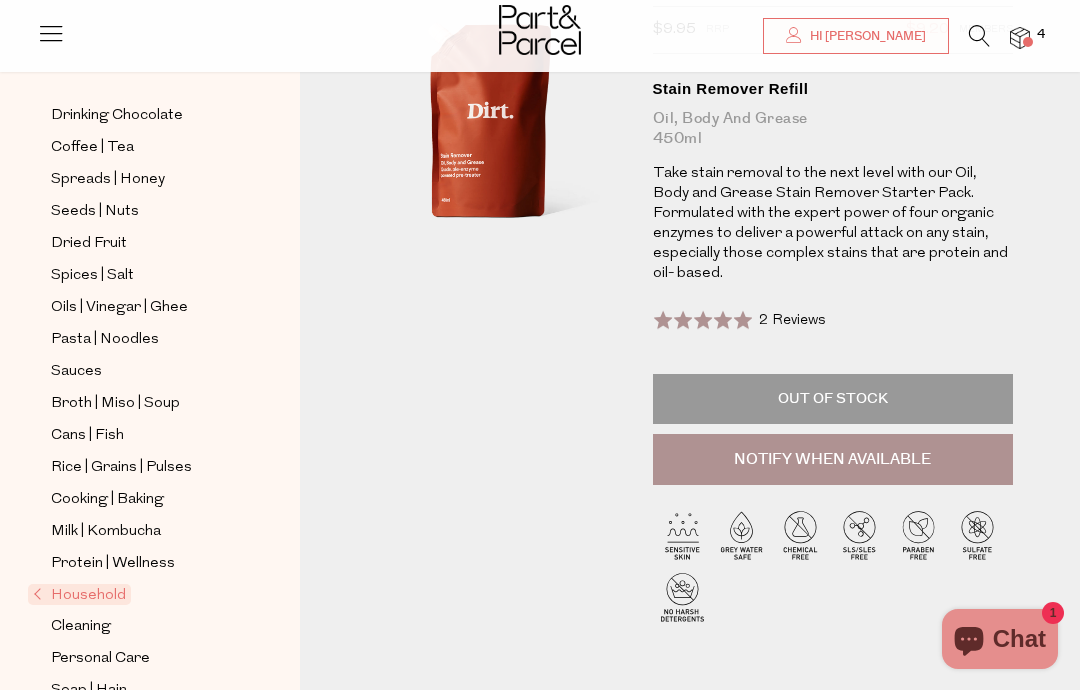 click on "Personal Care" at bounding box center [100, 659] 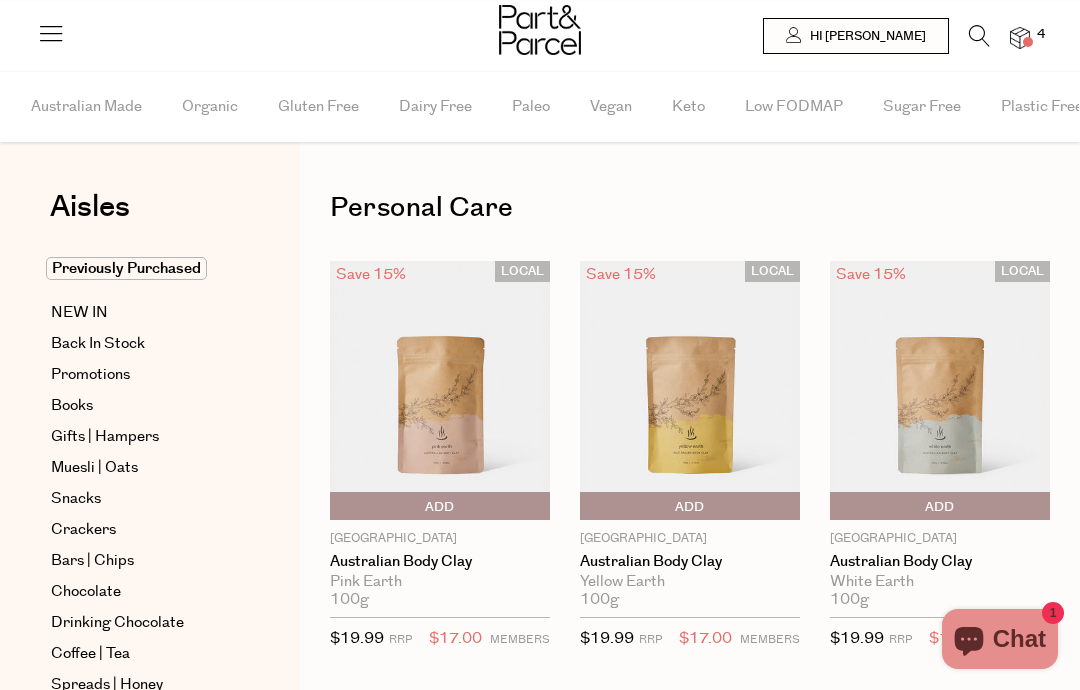 scroll, scrollTop: 0, scrollLeft: 0, axis: both 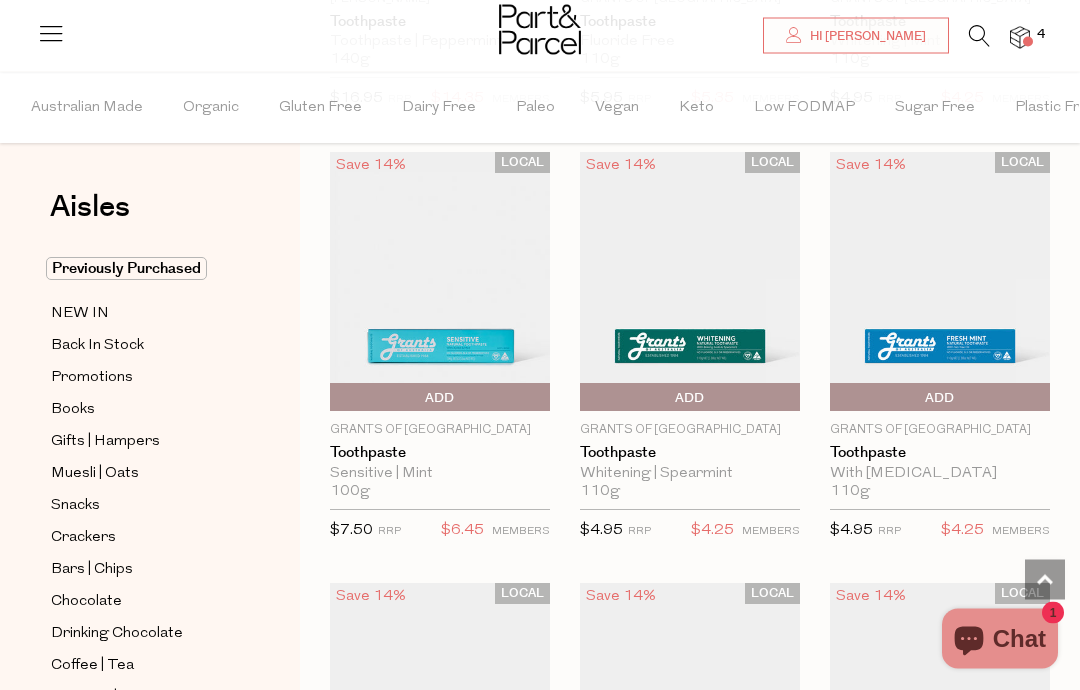click at bounding box center [940, 283] 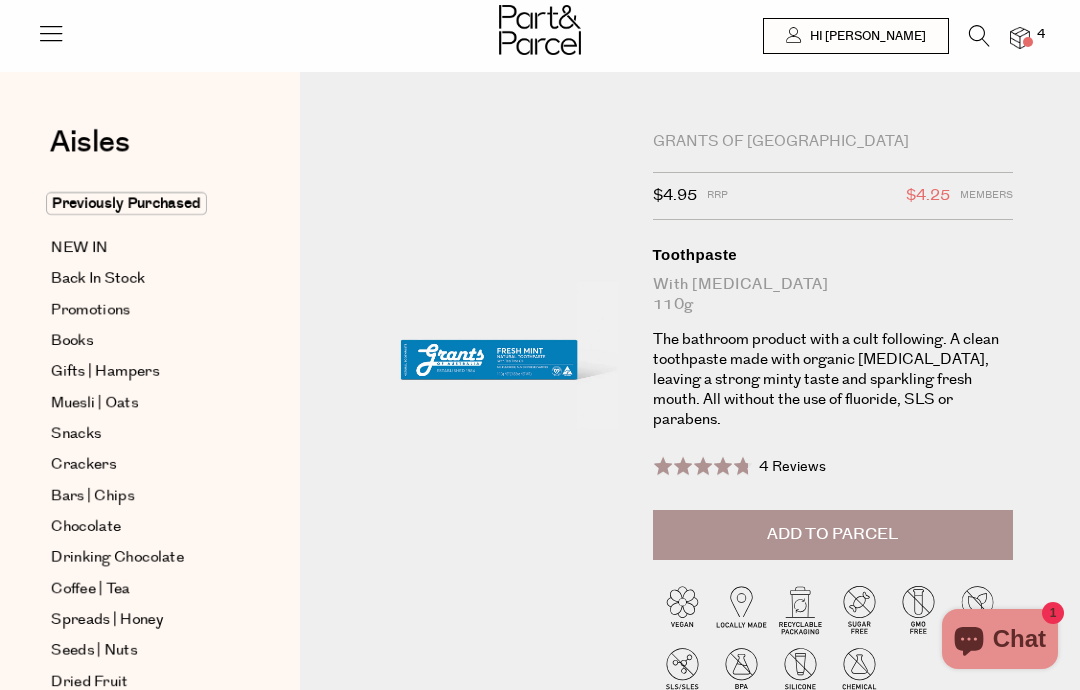 scroll, scrollTop: 0, scrollLeft: 0, axis: both 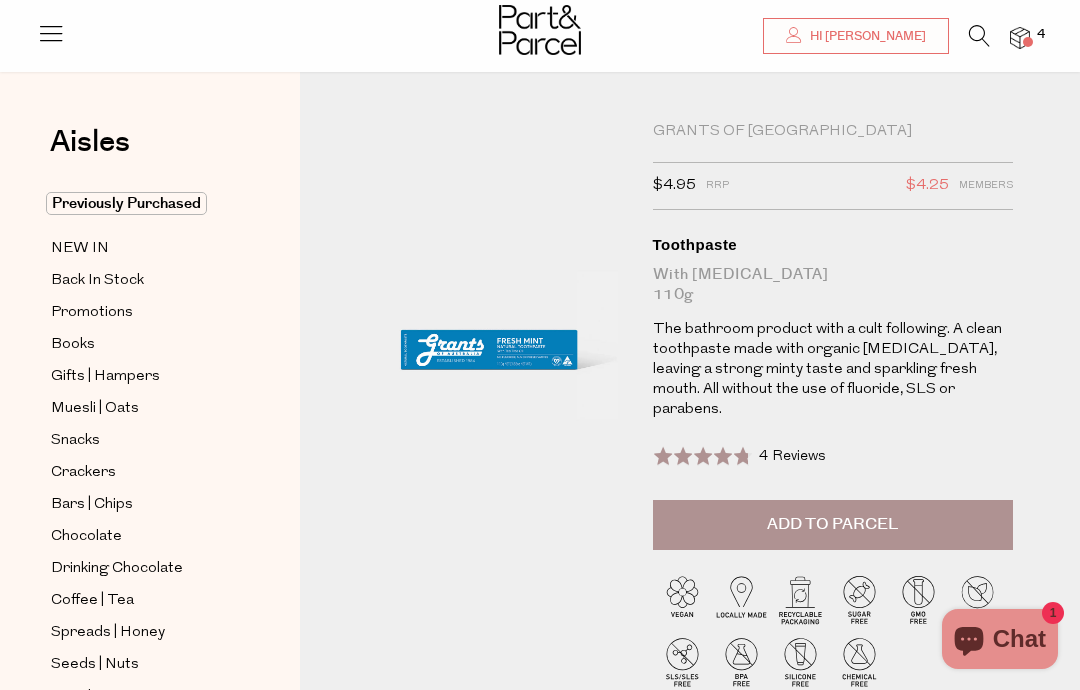 click on "4 Reviews" at bounding box center (792, 456) 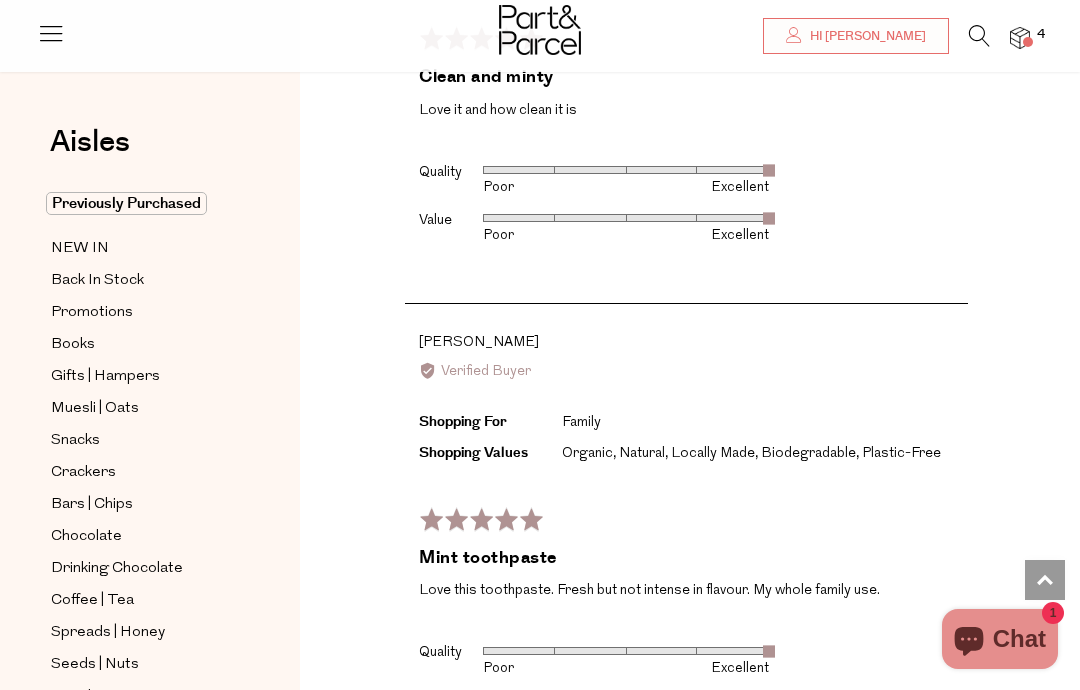 scroll, scrollTop: 3543, scrollLeft: 0, axis: vertical 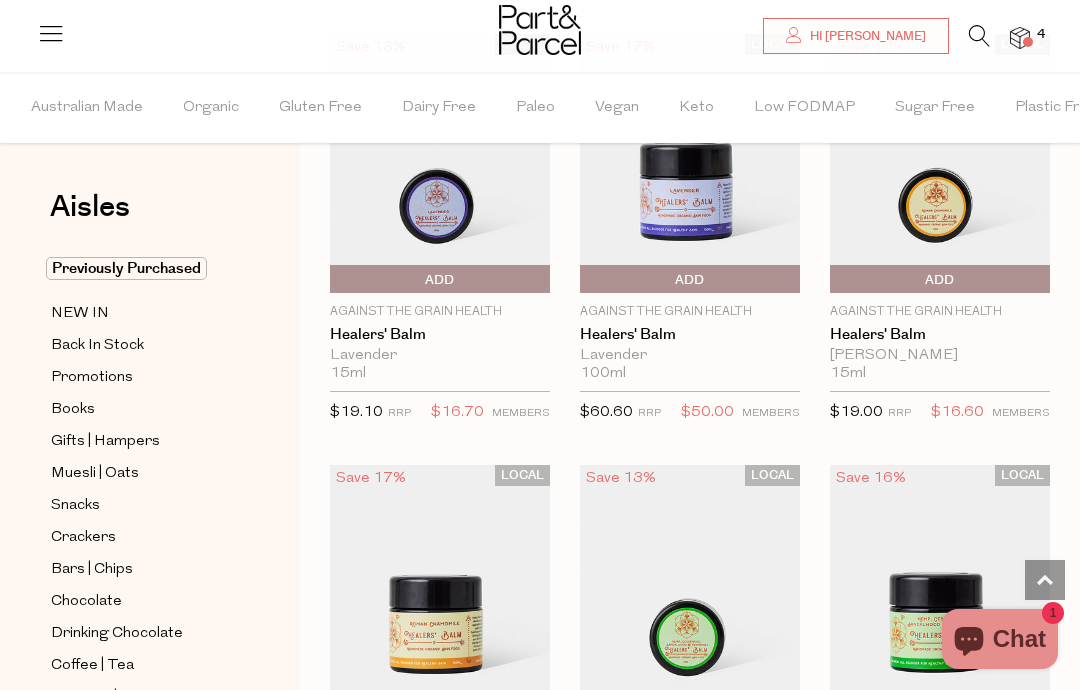 click at bounding box center (940, 164) 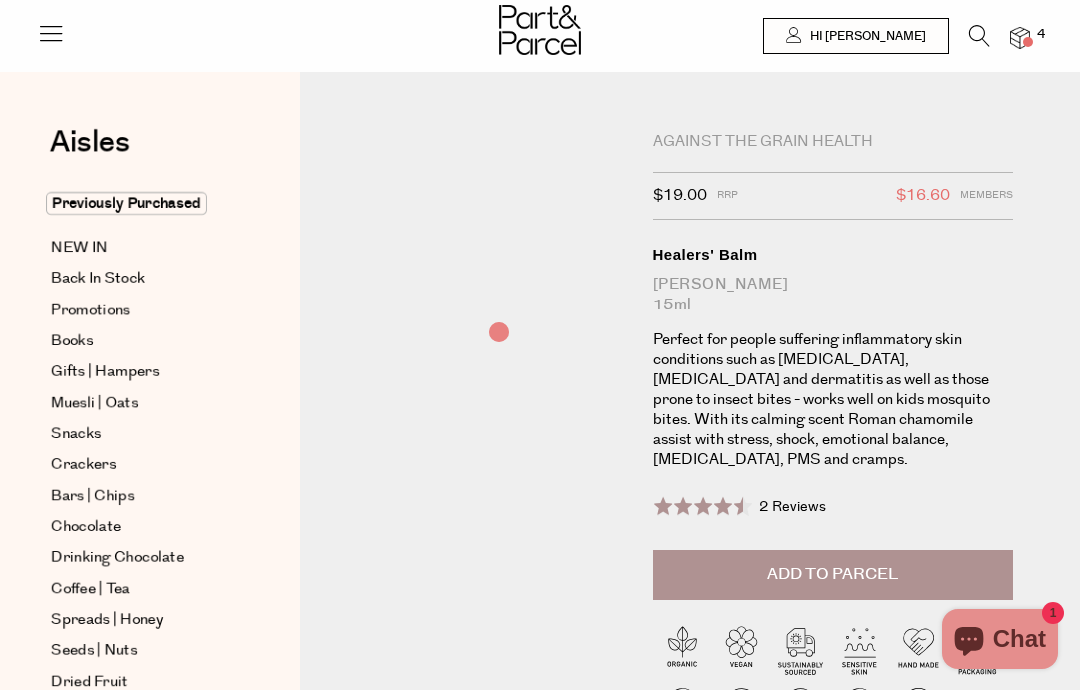 scroll, scrollTop: 0, scrollLeft: 0, axis: both 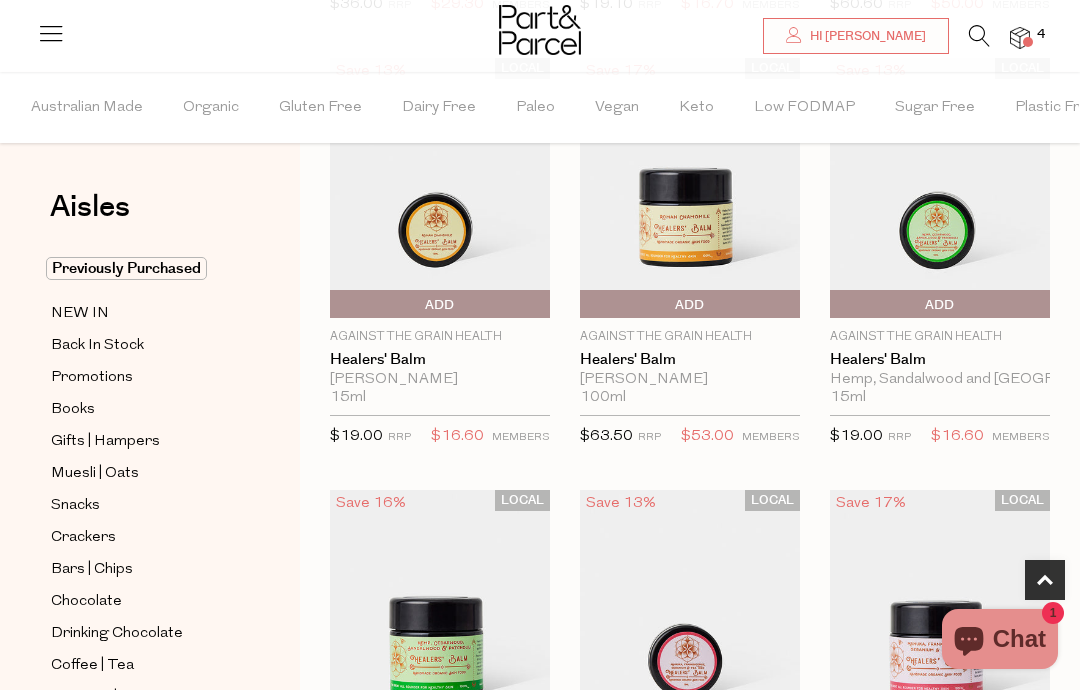 click at bounding box center (940, 188) 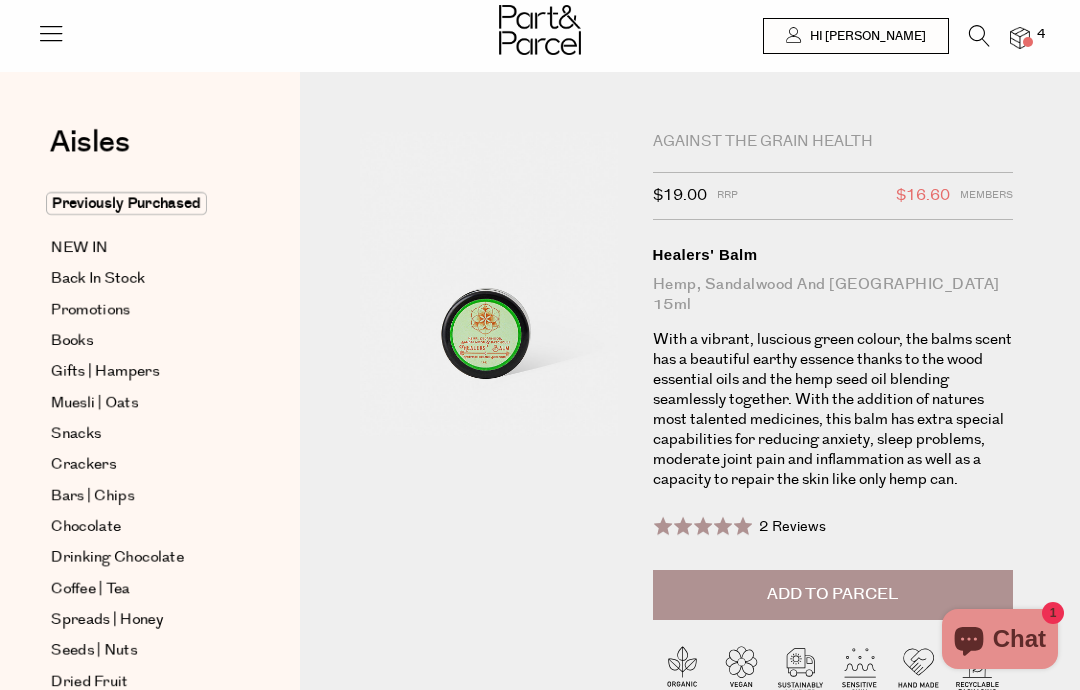 scroll, scrollTop: 0, scrollLeft: 0, axis: both 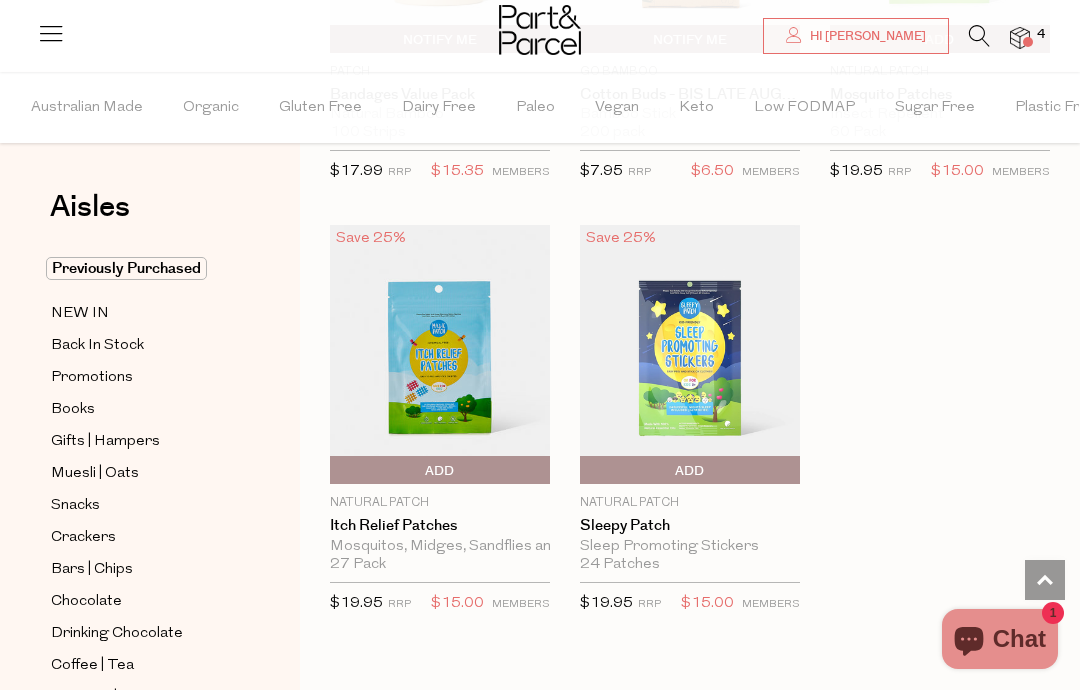 click at bounding box center [690, 355] 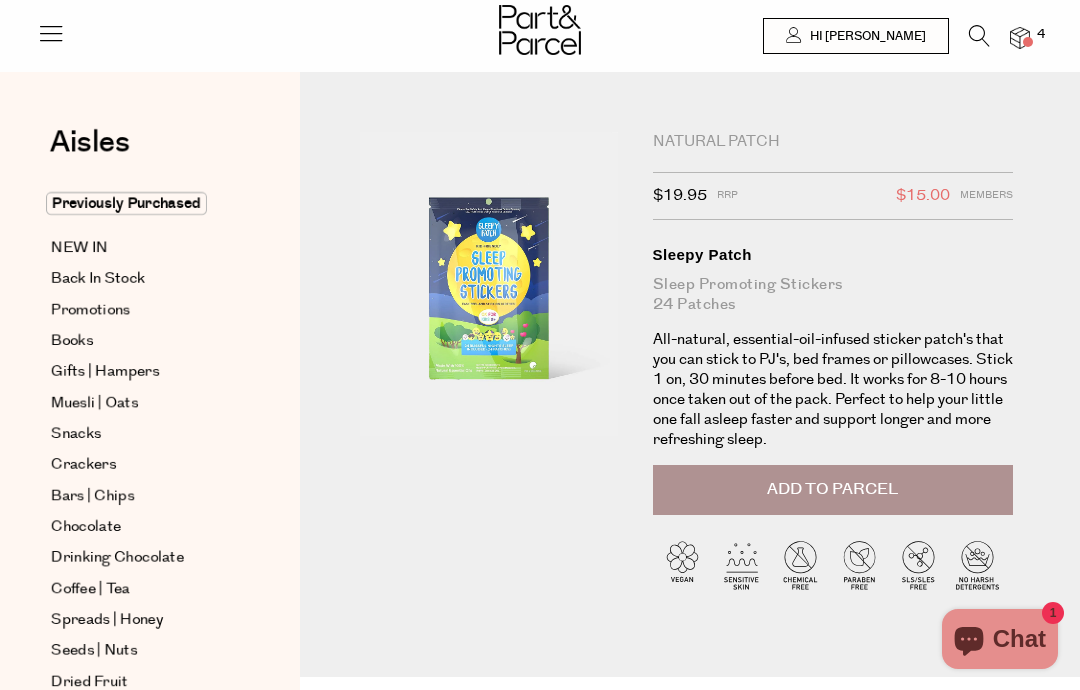 scroll, scrollTop: 0, scrollLeft: 0, axis: both 